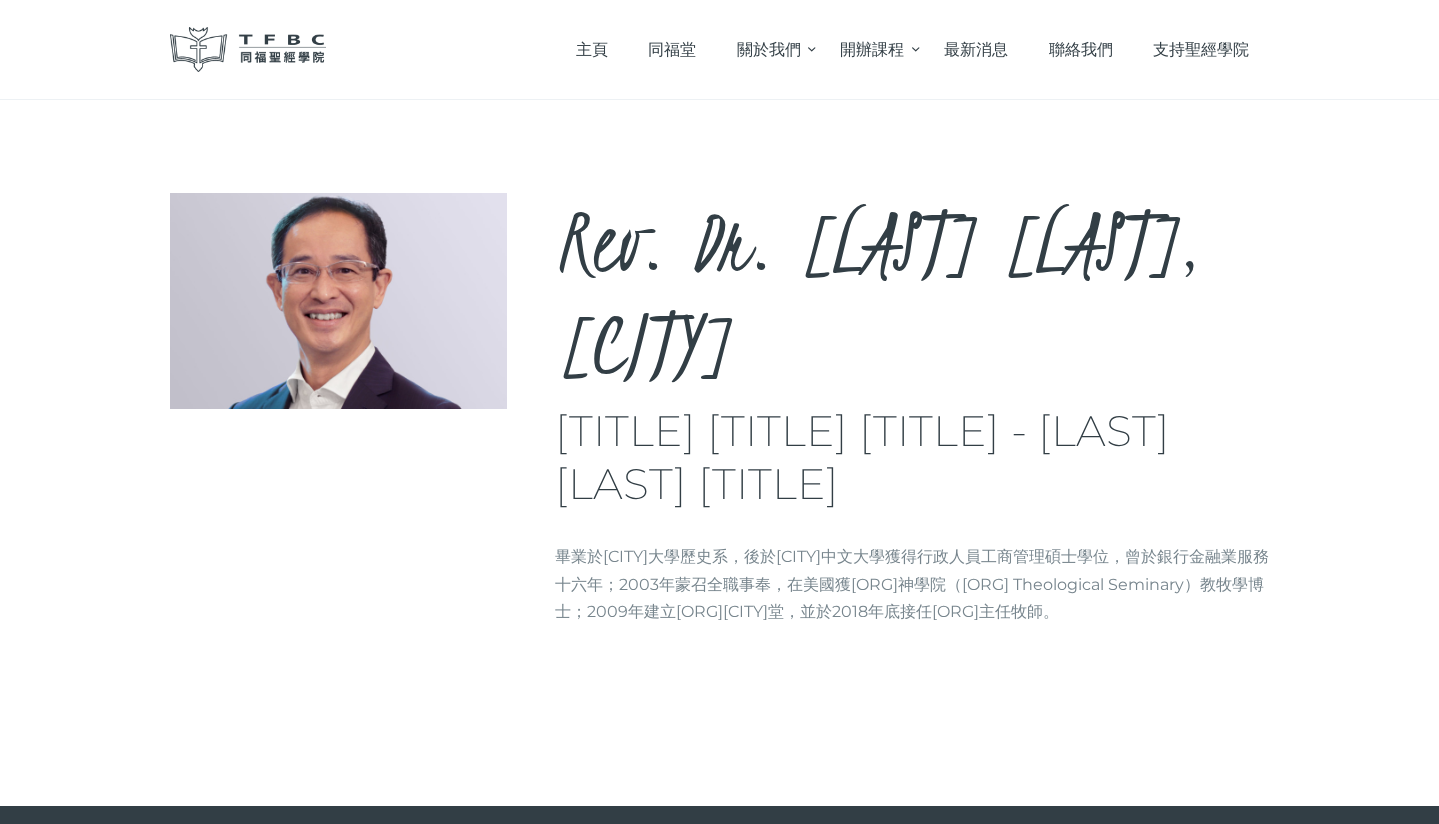 scroll, scrollTop: 0, scrollLeft: 0, axis: both 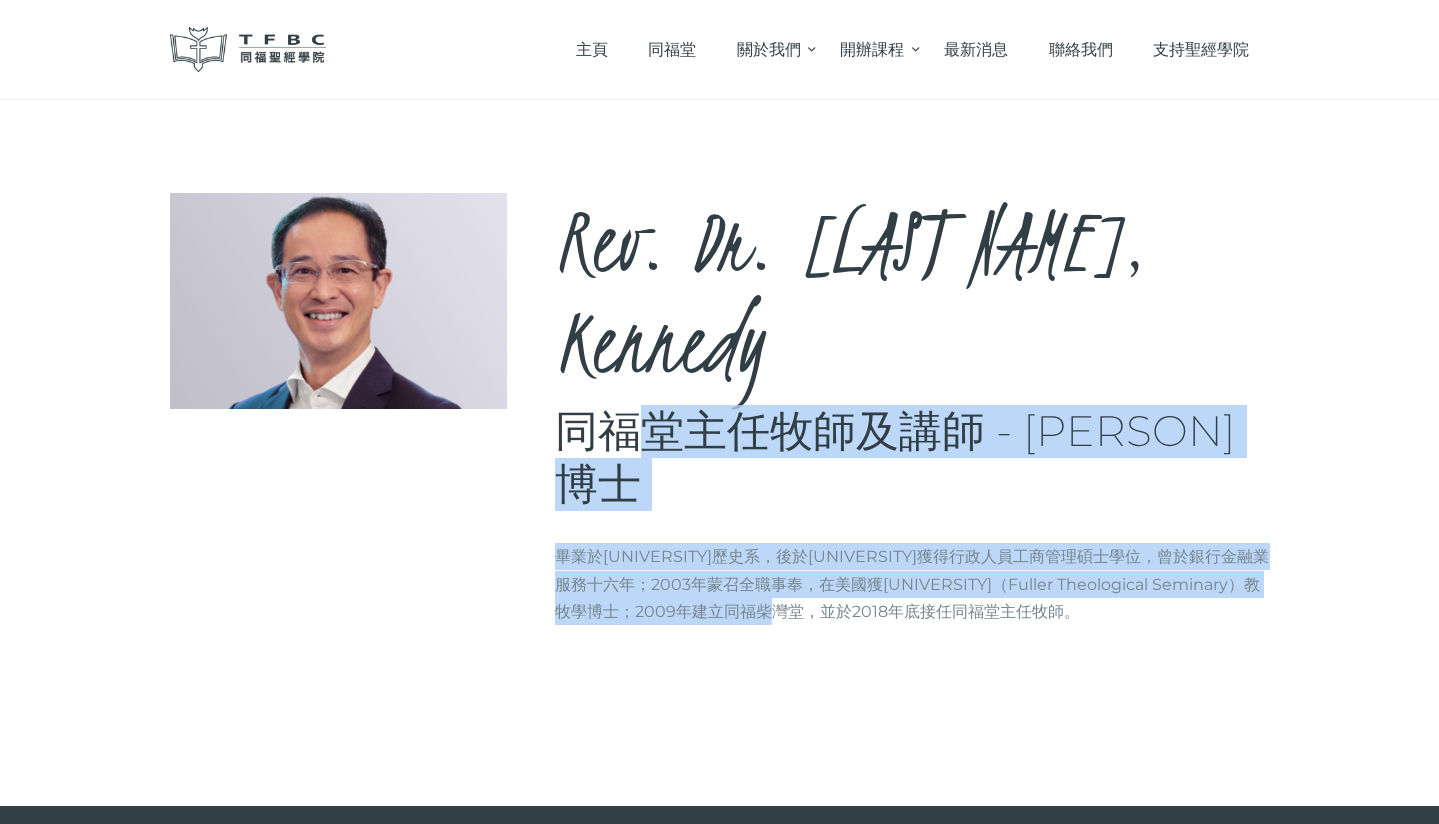 drag, startPoint x: 615, startPoint y: 557, endPoint x: 760, endPoint y: 686, distance: 194.0773 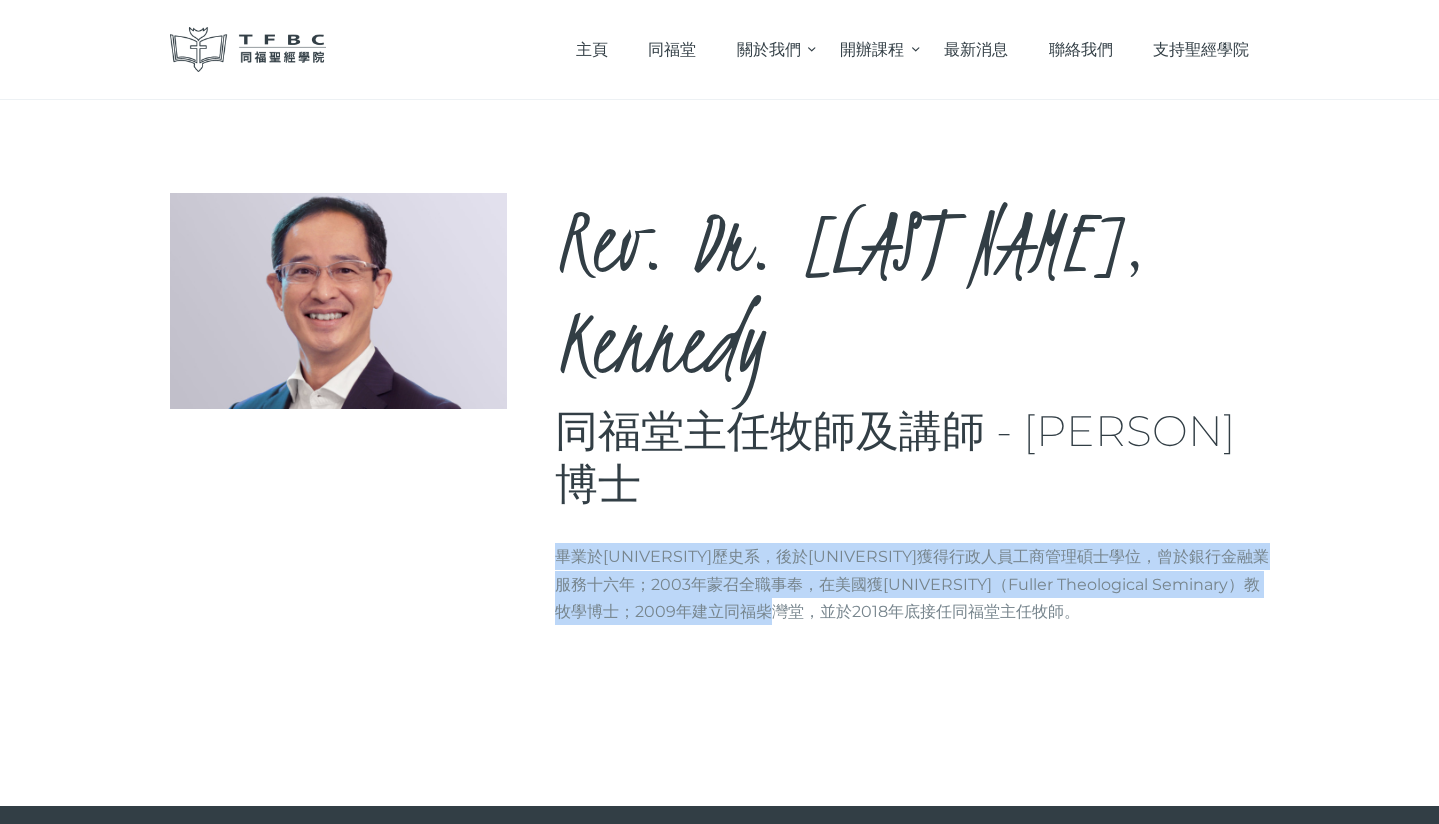 drag, startPoint x: 754, startPoint y: 643, endPoint x: 677, endPoint y: 588, distance: 94.62558 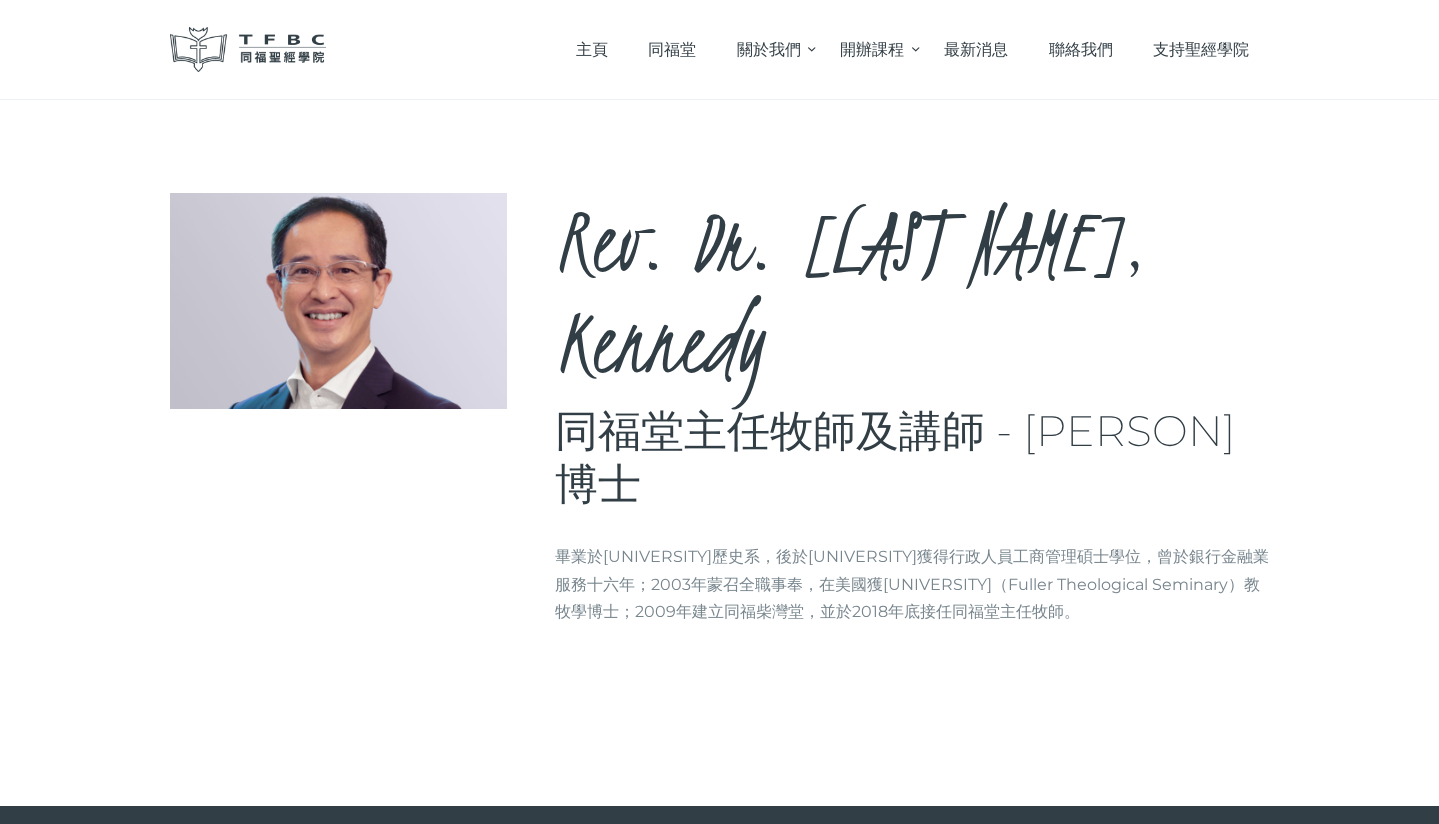 click on "同福堂主任牧師及講師 - [PERSON]博士" at bounding box center [912, 458] 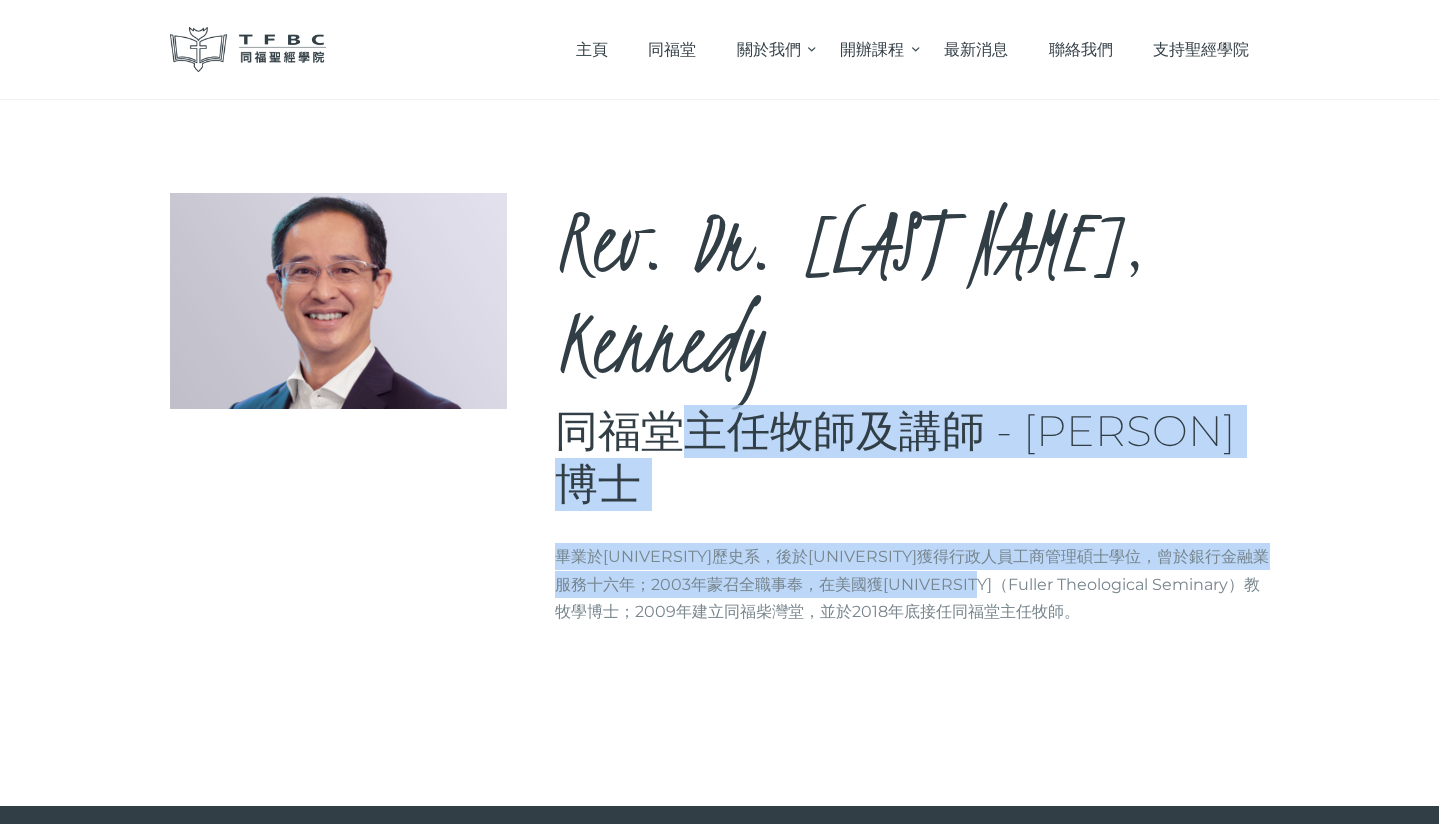 drag, startPoint x: 645, startPoint y: 553, endPoint x: 860, endPoint y: 648, distance: 235.05319 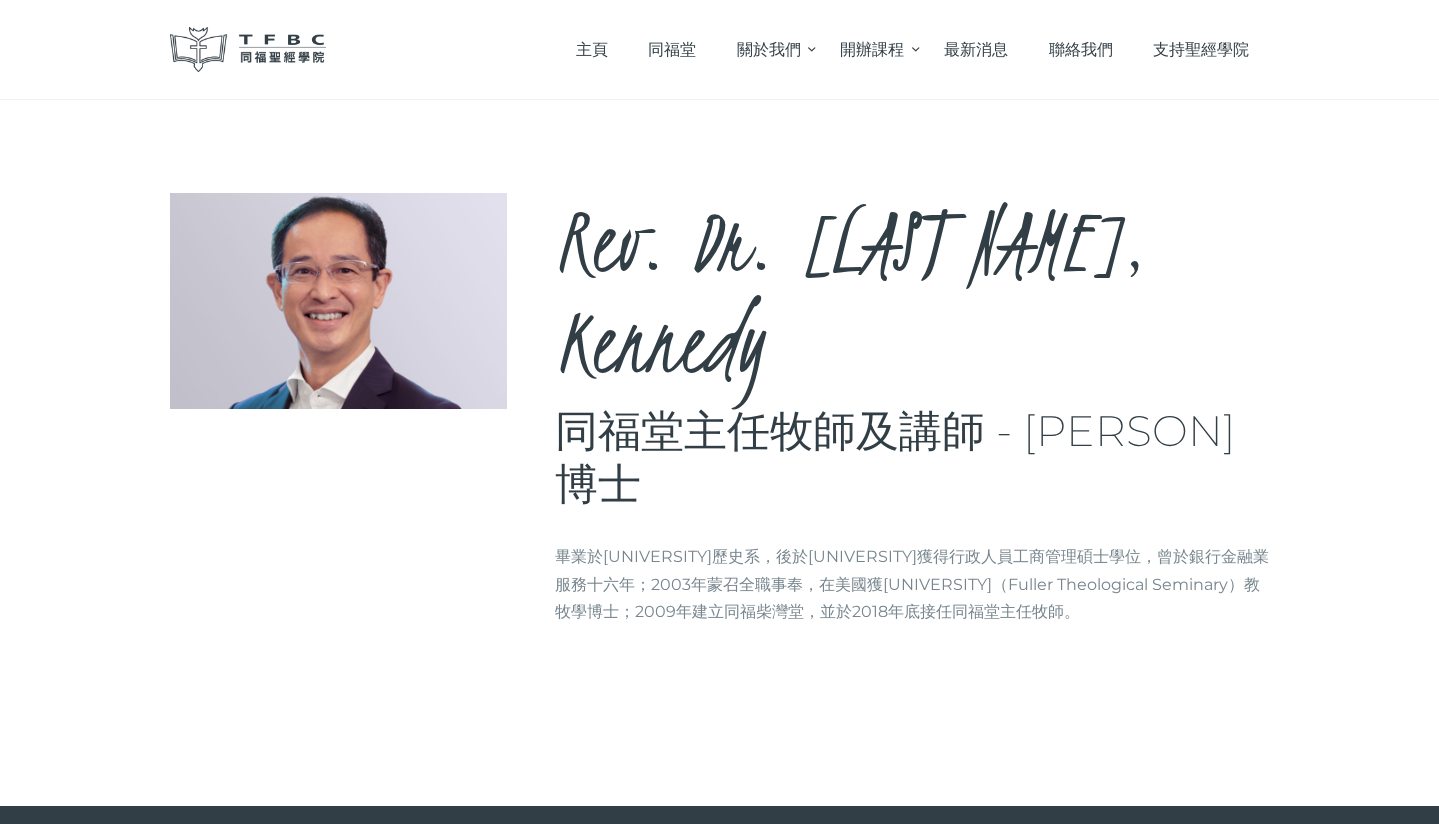 click on "畢業於[UNIVERSITY]歷史系，後於[UNIVERSITY]獲得行政人員工商管理碩士學位，曾於銀行金融業服務十六年；2003年蒙召全職事奉，在美國獲[UNIVERSITY]（Fuller Theological Seminary）教牧學博士；2009年建立同福柴灣堂，並於2018年底接任同福堂主任牧師。" at bounding box center (912, 584) 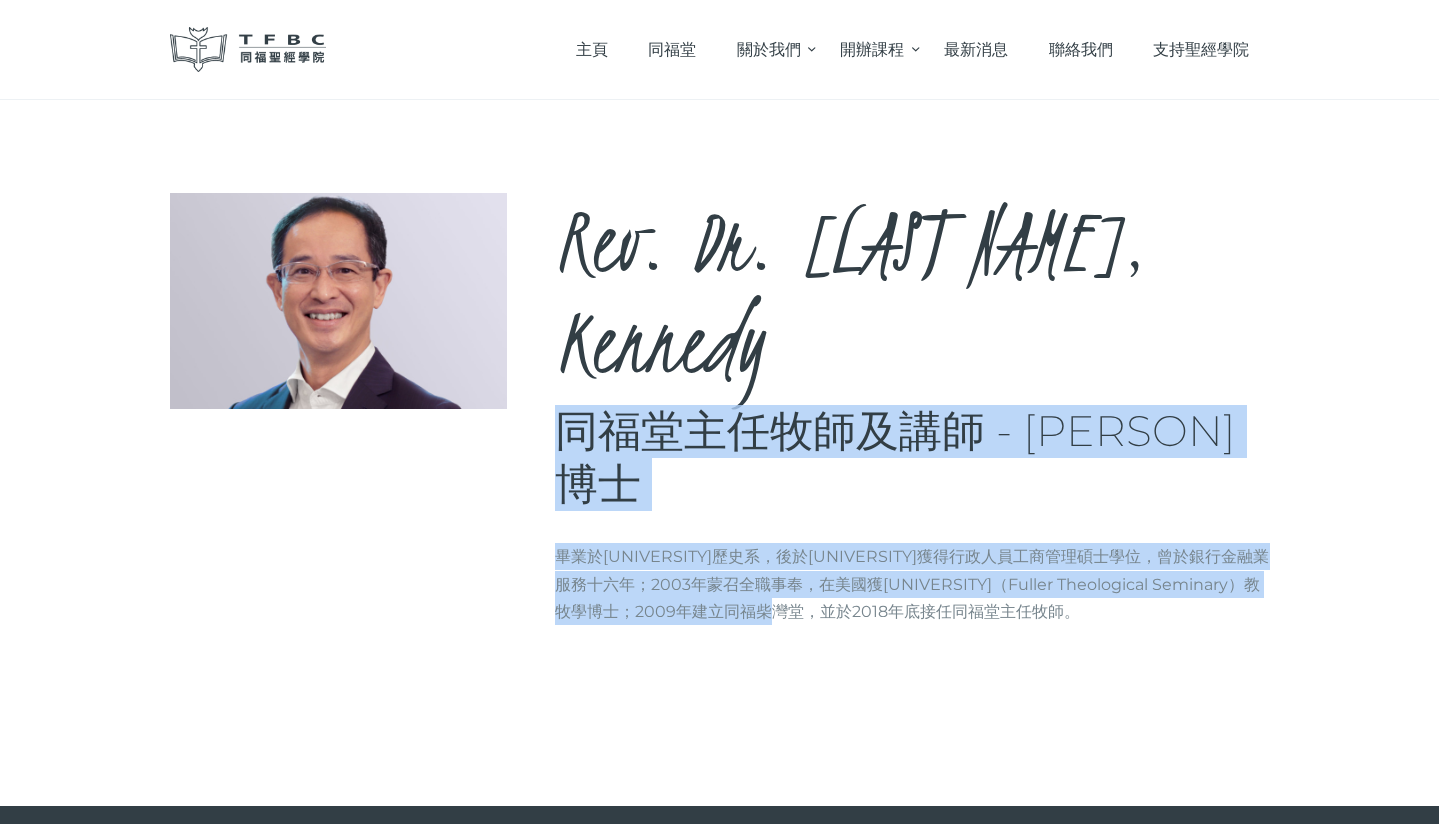 drag, startPoint x: 861, startPoint y: 664, endPoint x: 548, endPoint y: 548, distance: 333.80383 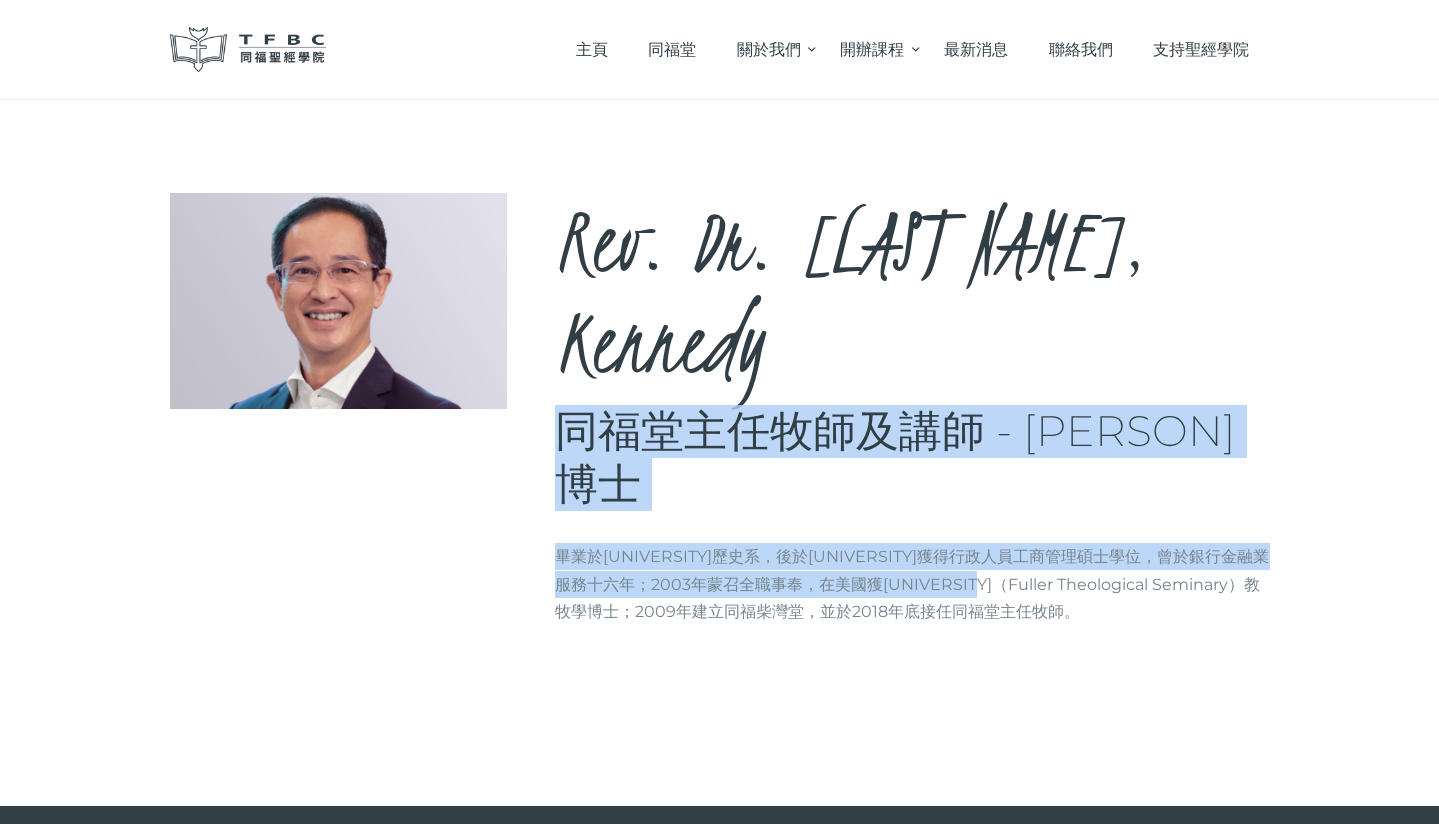 drag, startPoint x: 548, startPoint y: 549, endPoint x: 847, endPoint y: 664, distance: 320.35294 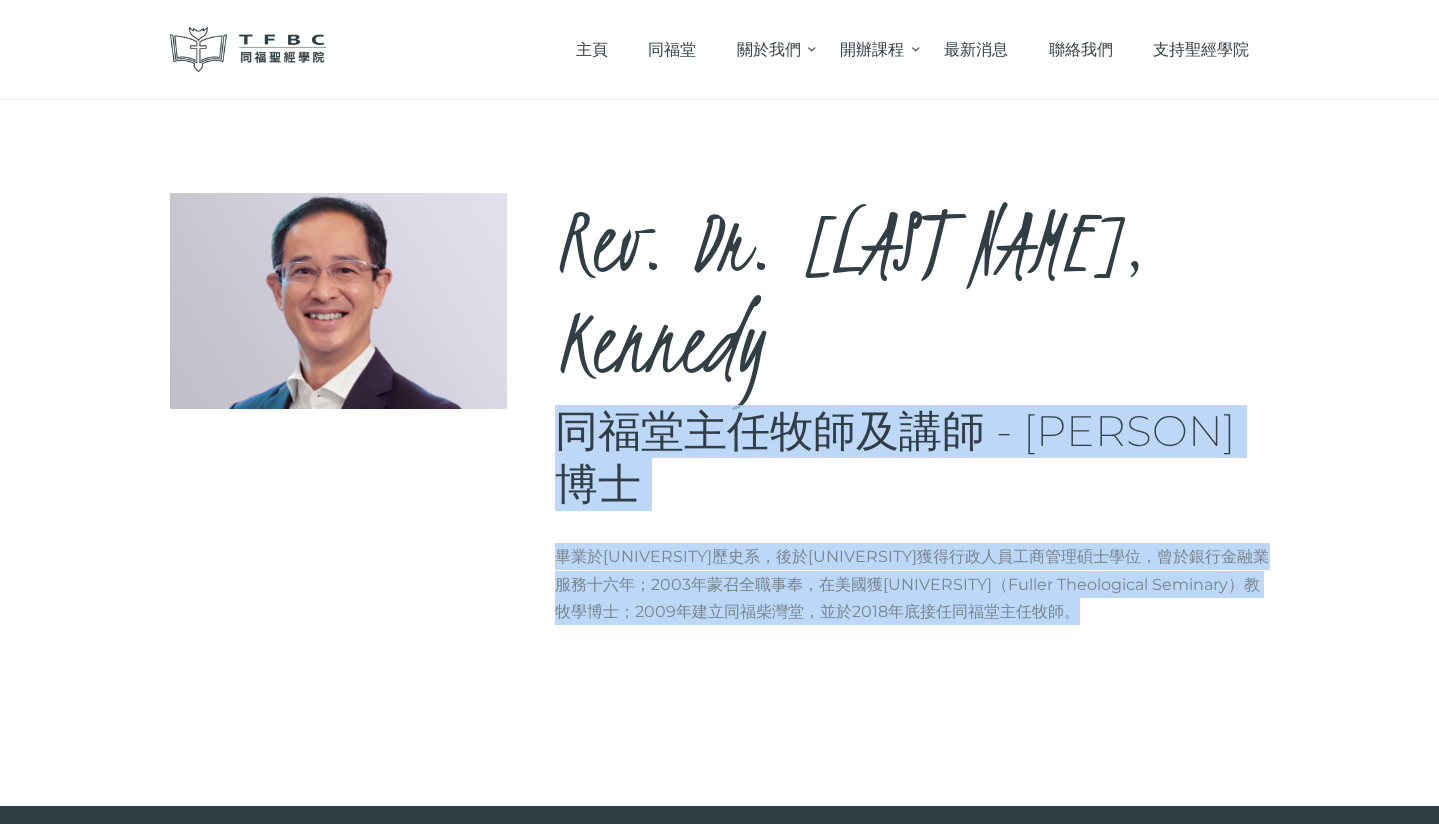 click on "畢業於[UNIVERSITY]歷史系，後於[UNIVERSITY]獲得行政人員工商管理碩士學位，曾於銀行金融業服務十六年；2003年蒙召全職事奉，在美國獲[UNIVERSITY]（Fuller Theological Seminary）教牧學博士；2009年建立同福柴灣堂，並於2018年底接任同福堂主任牧師。" at bounding box center [912, 584] 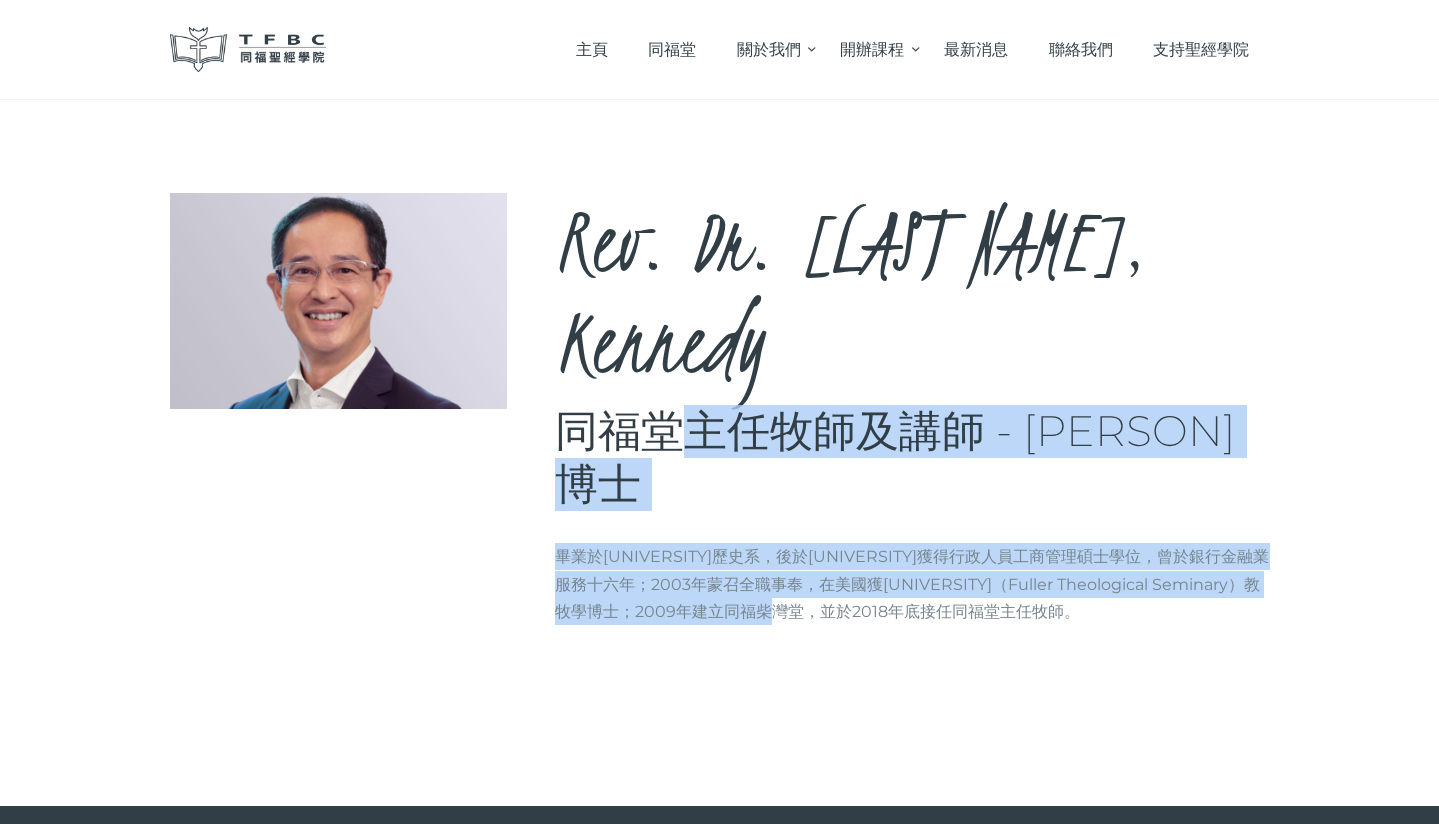 drag, startPoint x: 850, startPoint y: 652, endPoint x: 658, endPoint y: 558, distance: 213.77559 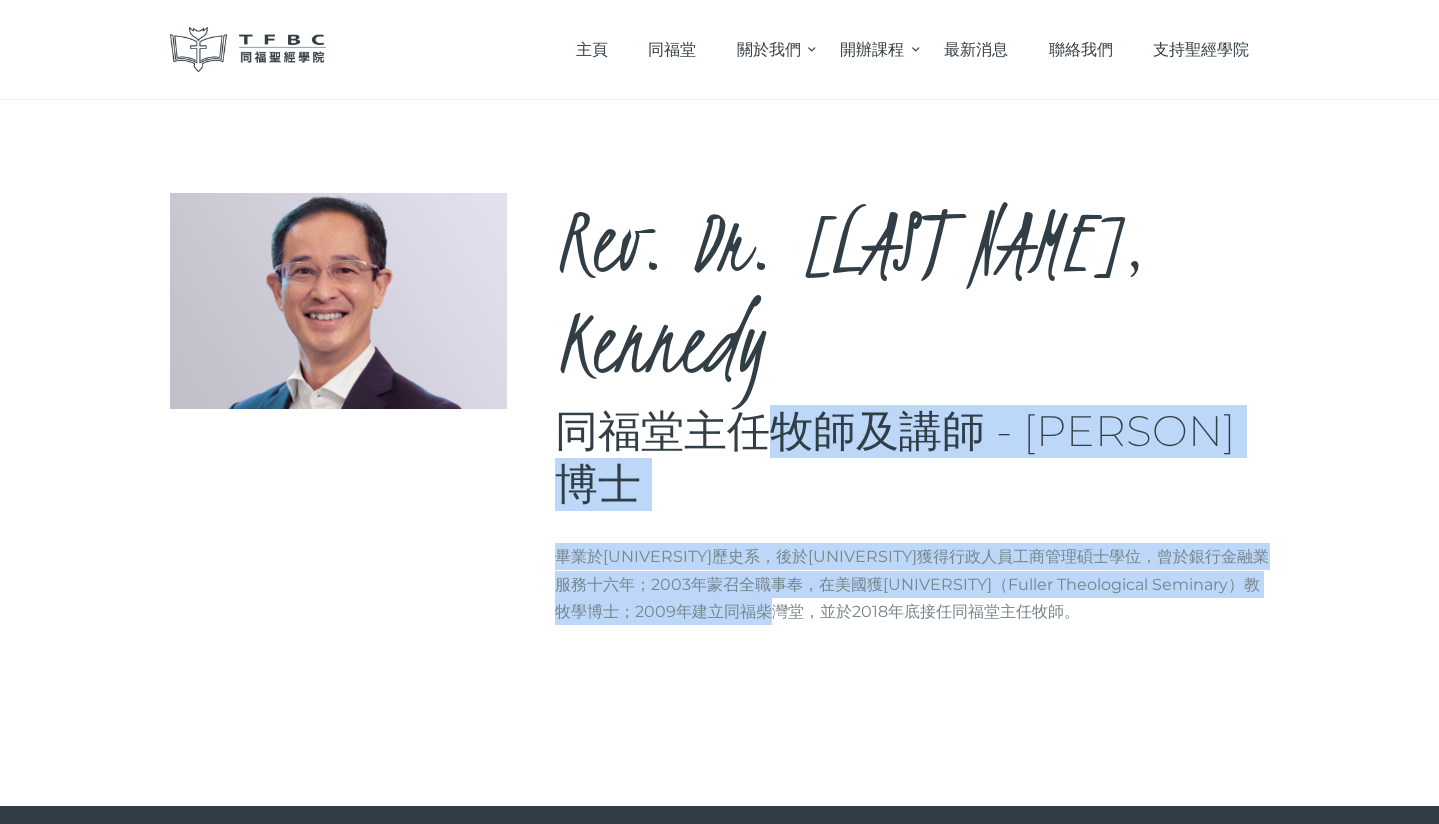 drag, startPoint x: 884, startPoint y: 677, endPoint x: 731, endPoint y: 559, distance: 193.2175 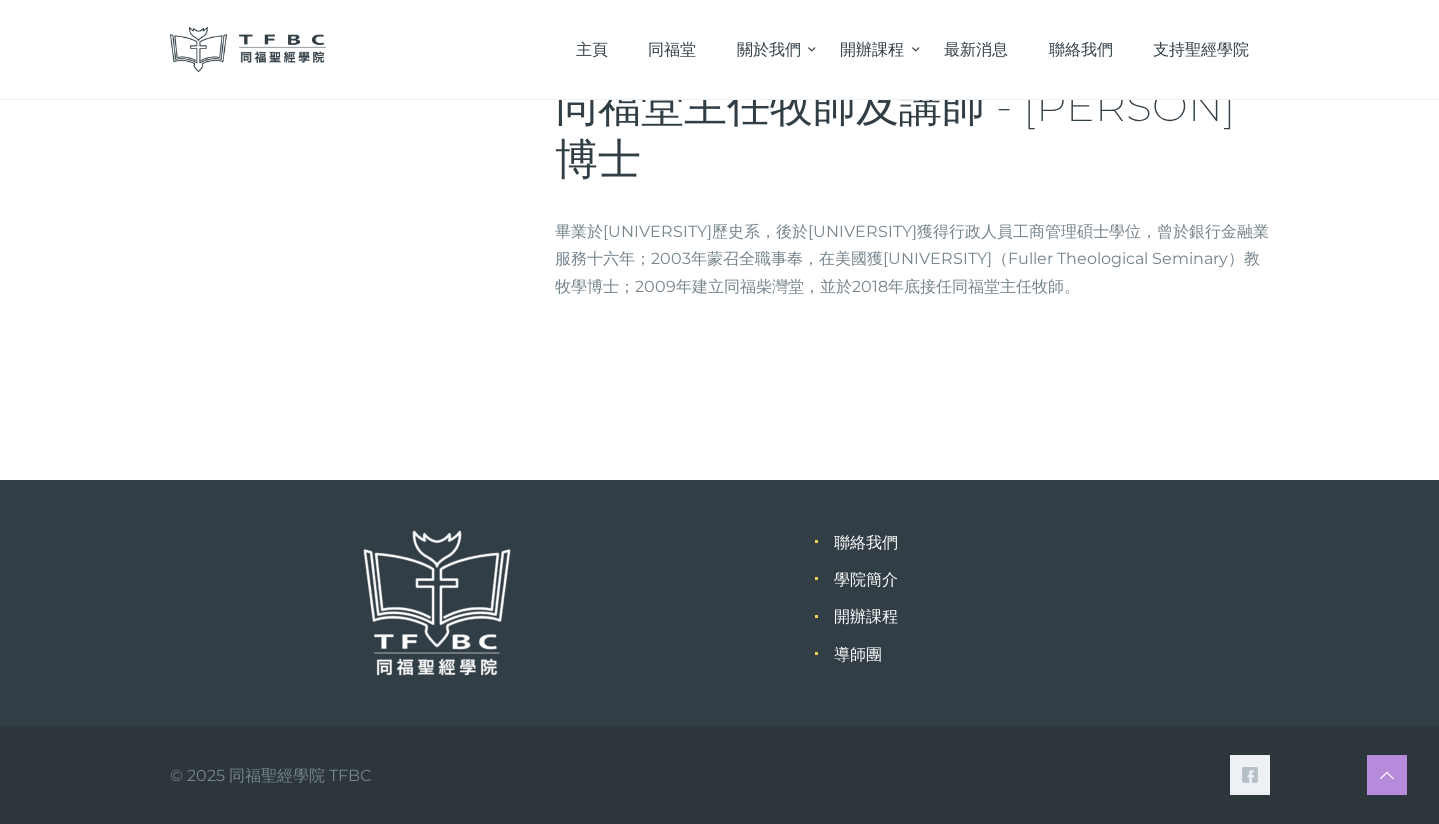 scroll, scrollTop: 0, scrollLeft: 0, axis: both 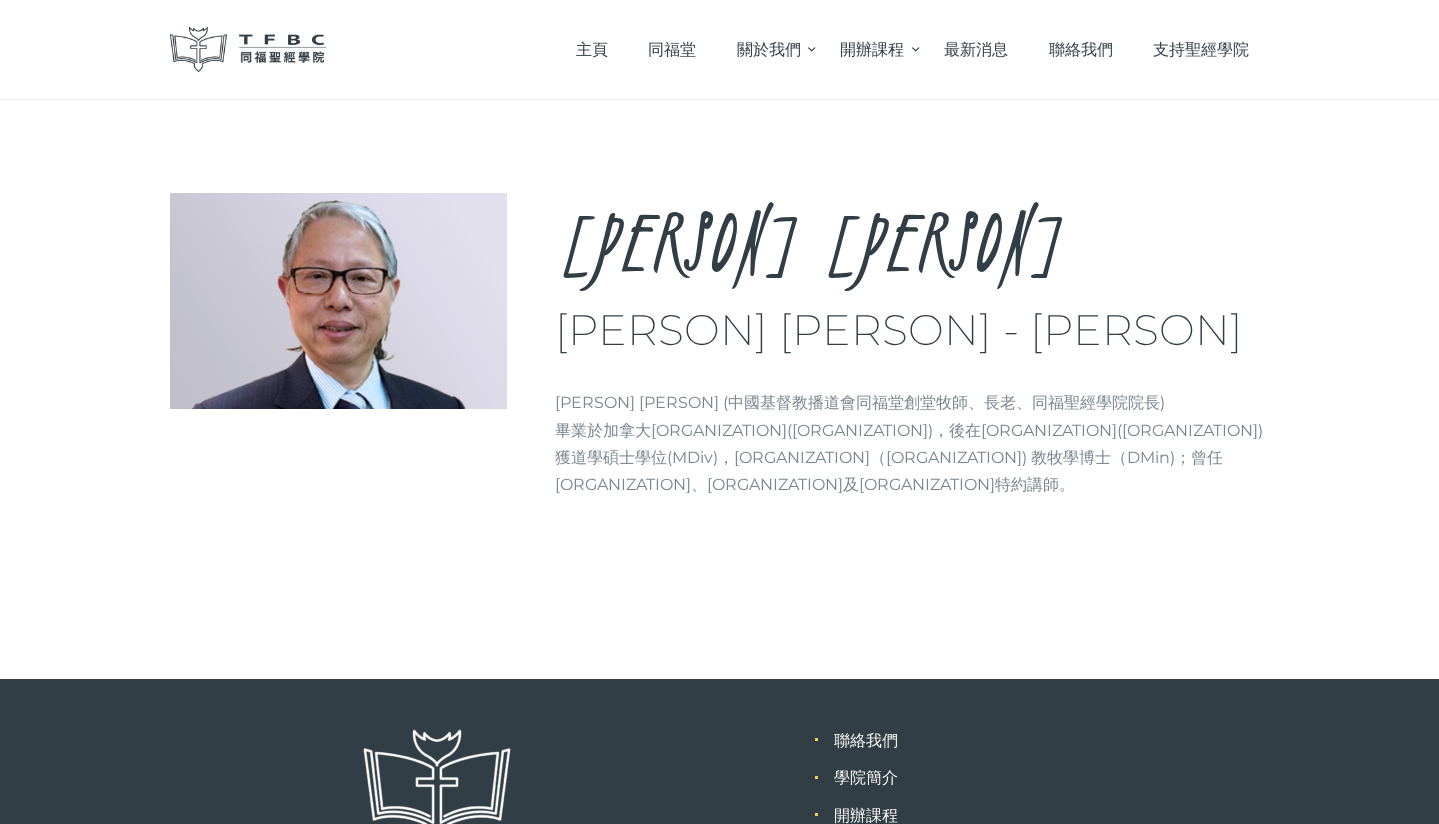 click on "何志滌牧師博士   (中國基督教播道會同福堂創堂牧師、長老、同福聖經學院院長)
畢業於加拿大麥基爾大學(McGill University)，後在安省神學研究院(Ontario Theological Seminary) 獲道學碩士學位(MDiv)，伯特利神學院（Bethel Bible Seminary) 教牧學博士（DMin)；曾任播道神學院、伯特利神學院及中華神學院特約講師。" at bounding box center (912, 443) 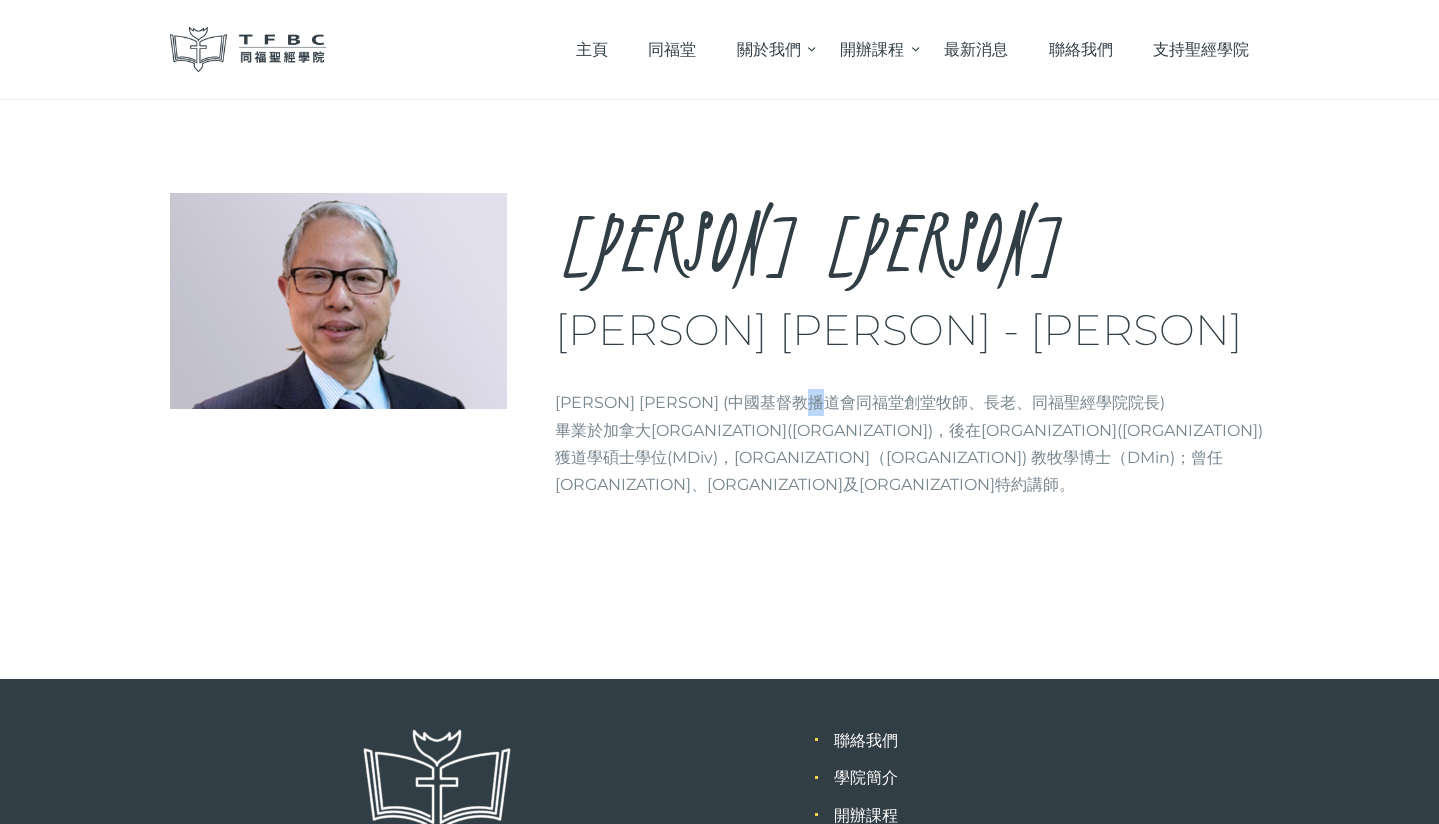 click on "何志滌牧師博士   (中國基督教播道會同福堂創堂牧師、長老、同福聖經學院院長)
畢業於加拿大麥基爾大學(McGill University)，後在安省神學研究院(Ontario Theological Seminary) 獲道學碩士學位(MDiv)，伯特利神學院（Bethel Bible Seminary) 教牧學博士（DMin)；曾任播道神學院、伯特利神學院及中華神學院特約講師。" at bounding box center [912, 443] 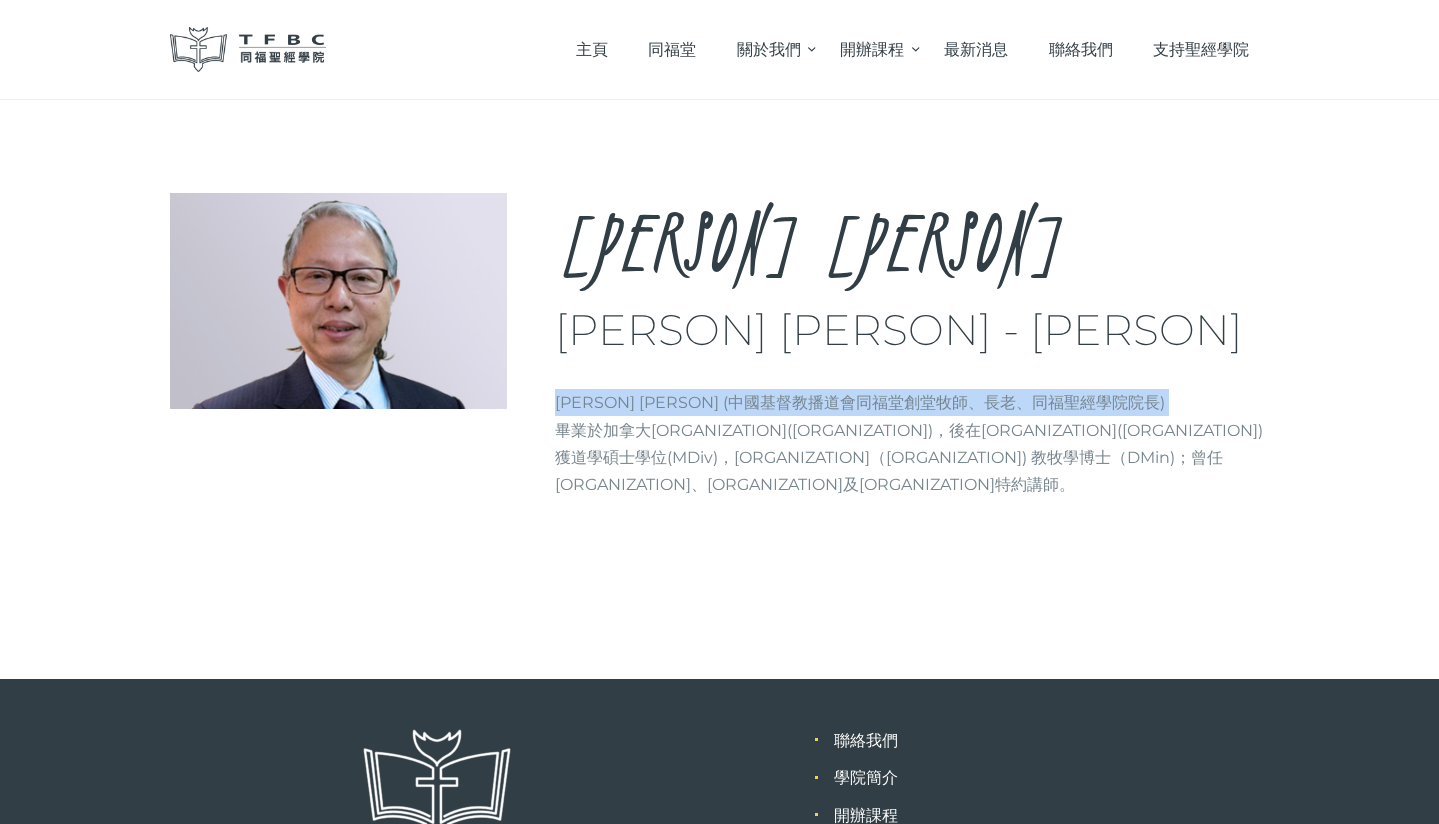 click on "何志滌牧師博士   (中國基督教播道會同福堂創堂牧師、長老、同福聖經學院院長)
畢業於加拿大麥基爾大學(McGill University)，後在安省神學研究院(Ontario Theological Seminary) 獲道學碩士學位(MDiv)，伯特利神學院（Bethel Bible Seminary) 教牧學博士（DMin)；曾任播道神學院、伯特利神學院及中華神學院特約講師。" at bounding box center [912, 443] 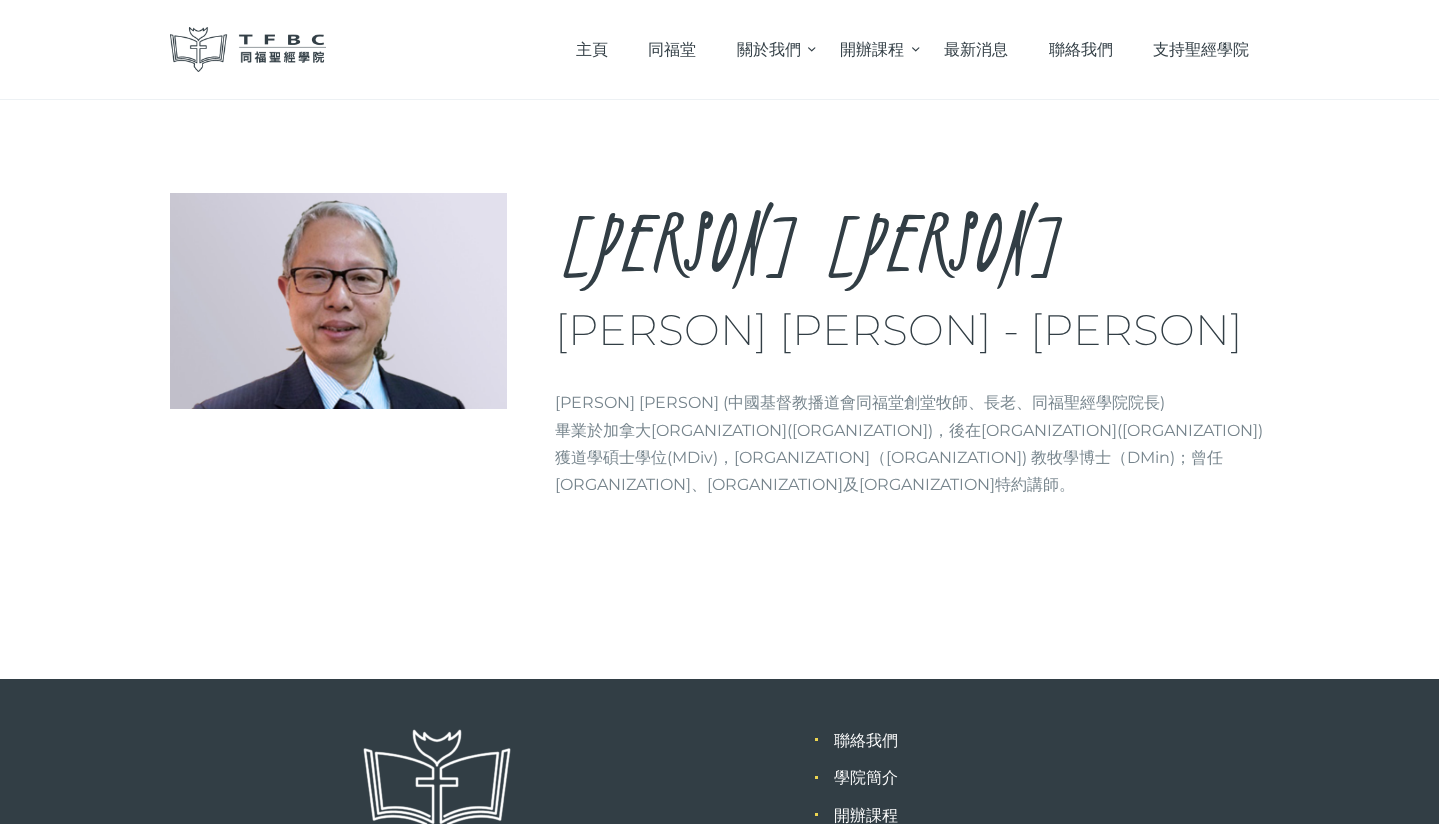 click on "何志滌牧師博士   (中國基督教播道會同福堂創堂牧師、長老、同福聖經學院院長)
畢業於加拿大麥基爾大學(McGill University)，後在安省神學研究院(Ontario Theological Seminary) 獲道學碩士學位(MDiv)，伯特利神學院（Bethel Bible Seminary) 教牧學博士（DMin)；曾任播道神學院、伯特利神學院及中華神學院特約講師。" at bounding box center [912, 443] 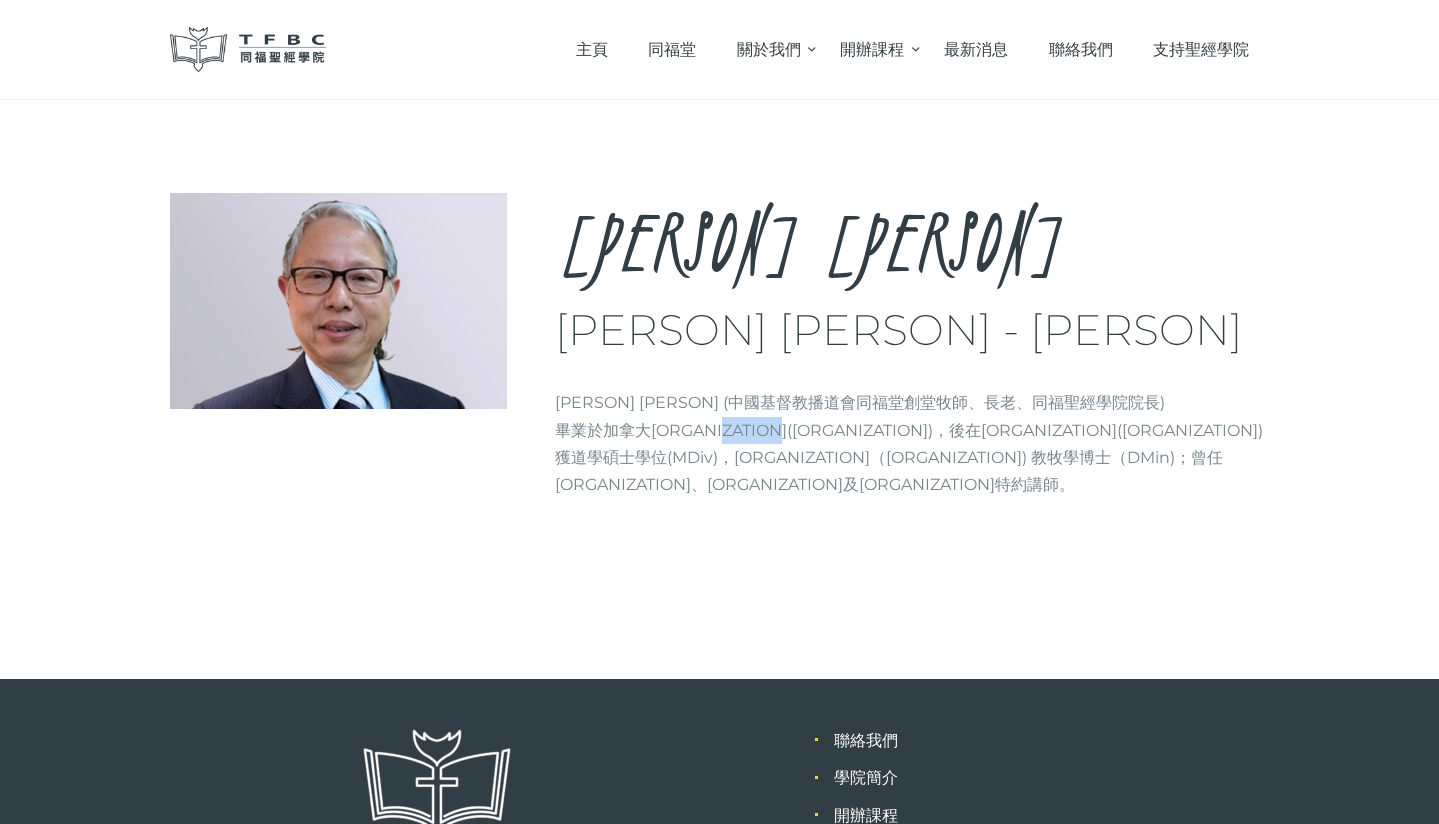 click on "何志滌牧師博士   (中國基督教播道會同福堂創堂牧師、長老、同福聖經學院院長)
畢業於加拿大麥基爾大學(McGill University)，後在安省神學研究院(Ontario Theological Seminary) 獲道學碩士學位(MDiv)，伯特利神學院（Bethel Bible Seminary) 教牧學博士（DMin)；曾任播道神學院、伯特利神學院及中華神學院特約講師。" at bounding box center (912, 443) 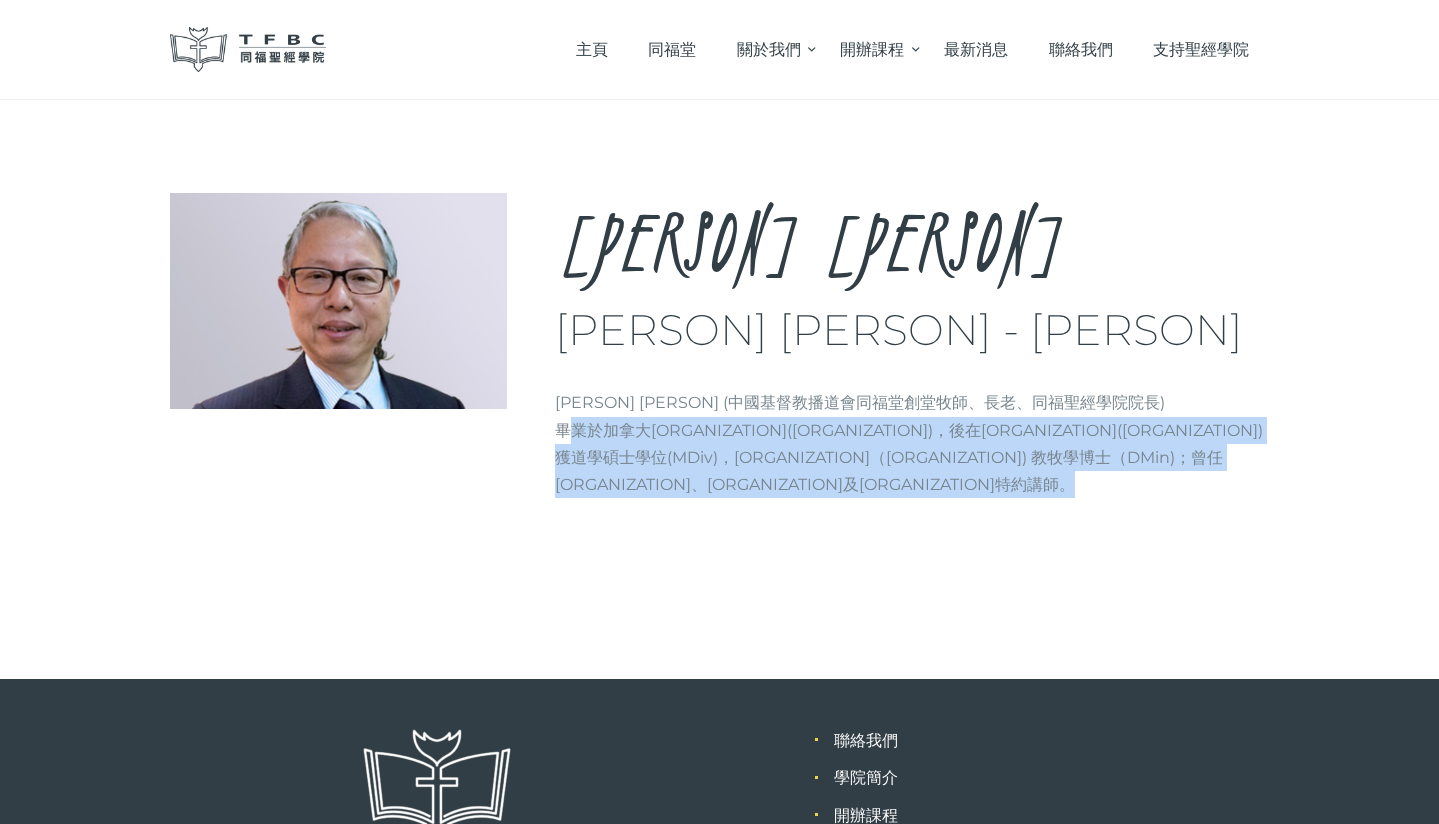 click on "何志滌牧師博士   (中國基督教播道會同福堂創堂牧師、長老、同福聖經學院院長)
畢業於加拿大麥基爾大學(McGill University)，後在安省神學研究院(Ontario Theological Seminary) 獲道學碩士學位(MDiv)，伯特利神學院（Bethel Bible Seminary) 教牧學博士（DMin)；曾任播道神學院、伯特利神學院及中華神學院特約講師。" at bounding box center (912, 443) 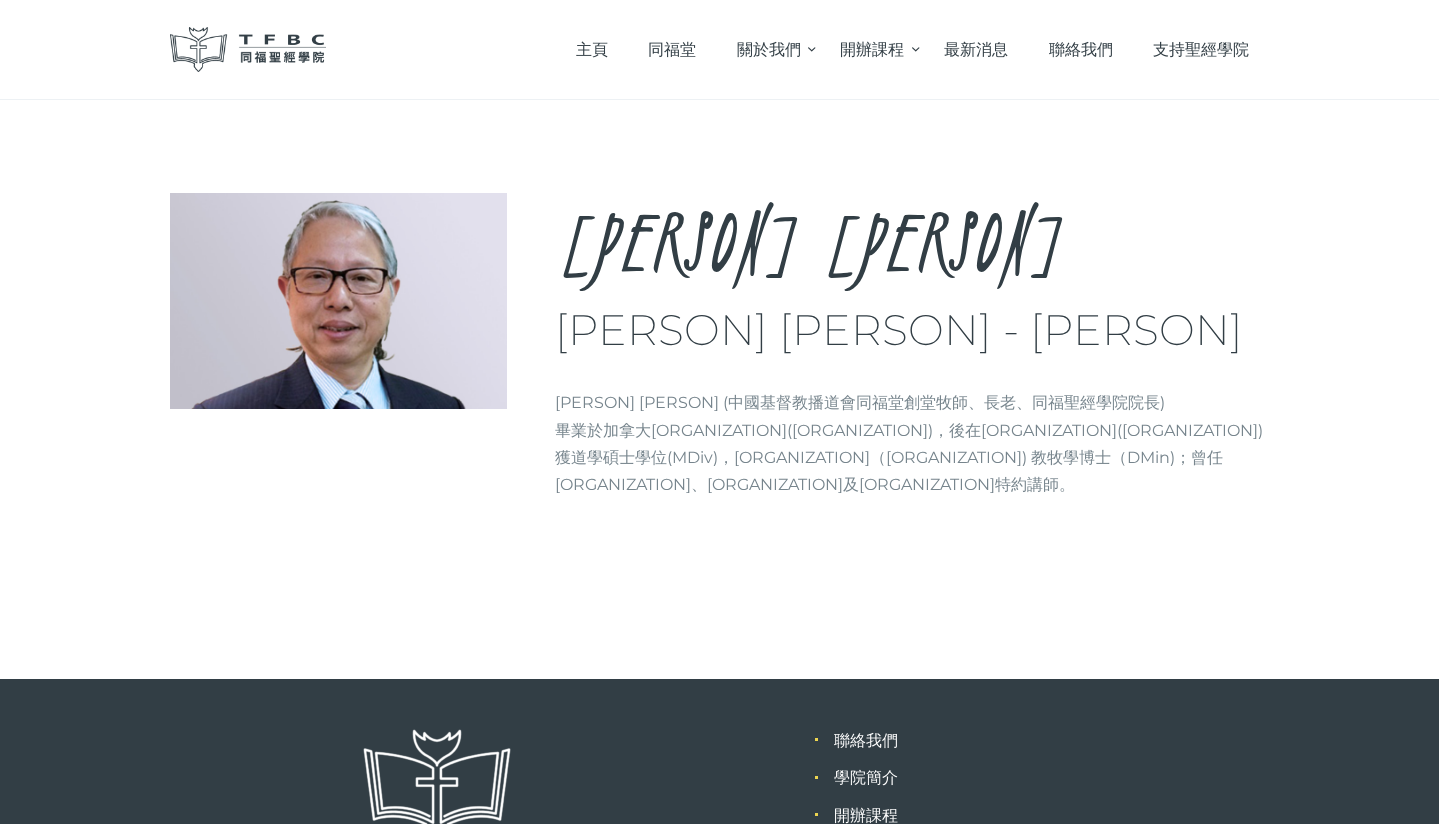click on "何志滌牧師博士   (中國基督教播道會同福堂創堂牧師、長老、同福聖經學院院長)
畢業於加拿大麥基爾大學(McGill University)，後在安省神學研究院(Ontario Theological Seminary) 獲道學碩士學位(MDiv)，伯特利神學院（Bethel Bible Seminary) 教牧學博士（DMin)；曾任播道神學院、伯特利神學院及中華神學院特約講師。" at bounding box center (912, 443) 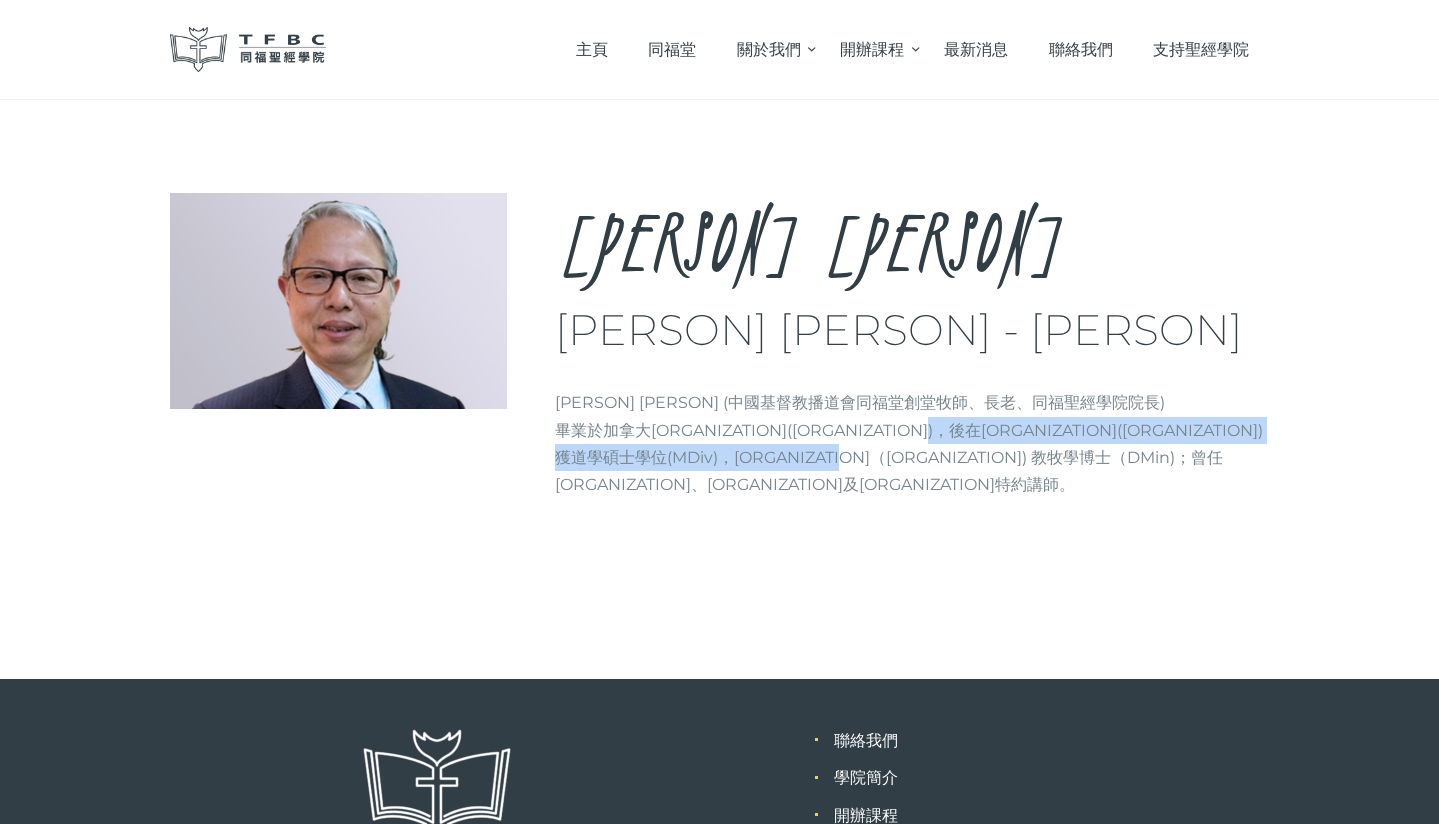 drag, startPoint x: 918, startPoint y: 492, endPoint x: 762, endPoint y: 529, distance: 160.32779 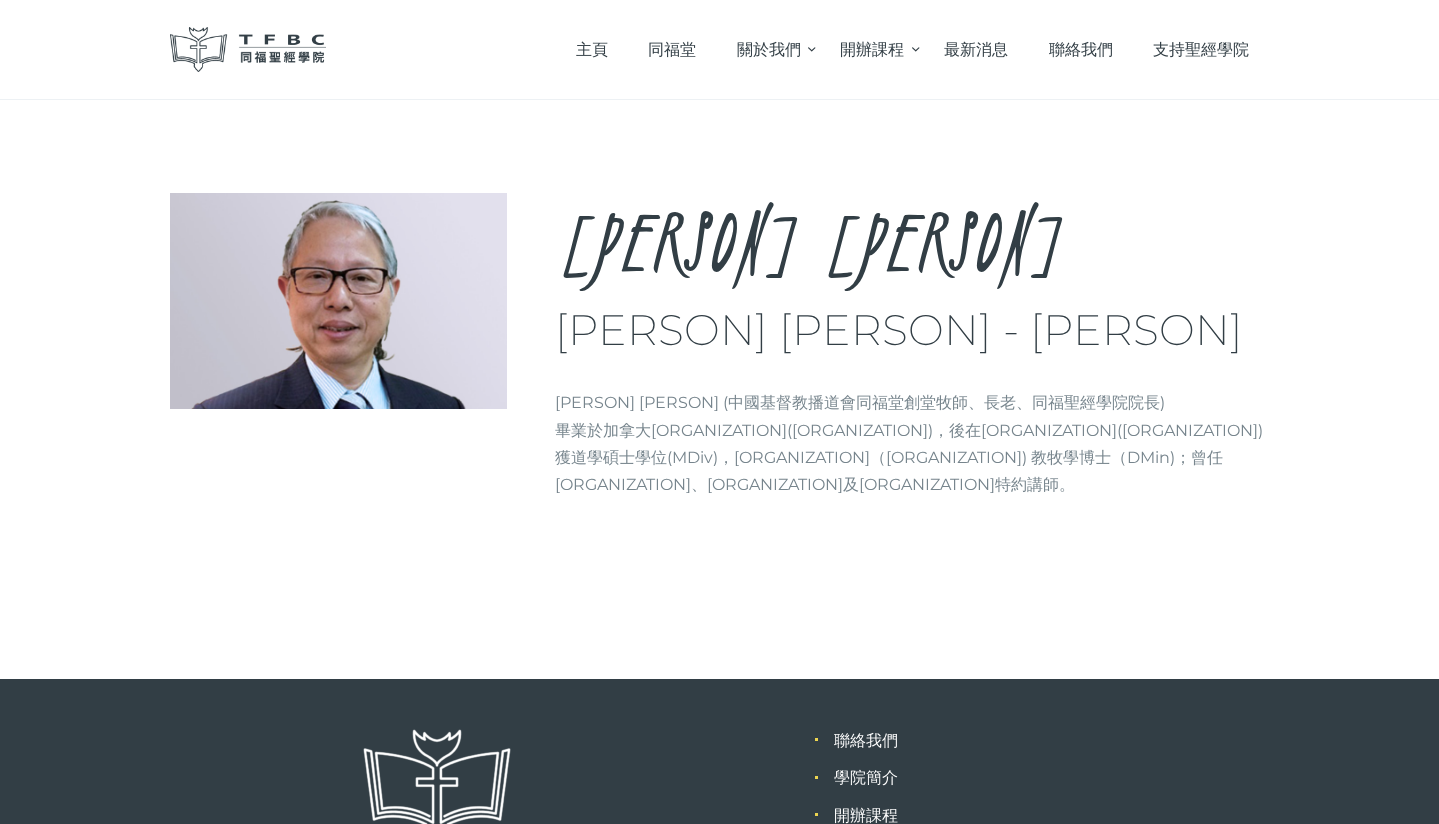 click on "何志滌牧師博士   (中國基督教播道會同福堂創堂牧師、長老、同福聖經學院院長)
畢業於加拿大麥基爾大學(McGill University)，後在安省神學研究院(Ontario Theological Seminary) 獲道學碩士學位(MDiv)，伯特利神學院（Bethel Bible Seminary) 教牧學博士（DMin)；曾任播道神學院、伯特利神學院及中華神學院特約講師。" at bounding box center (912, 443) 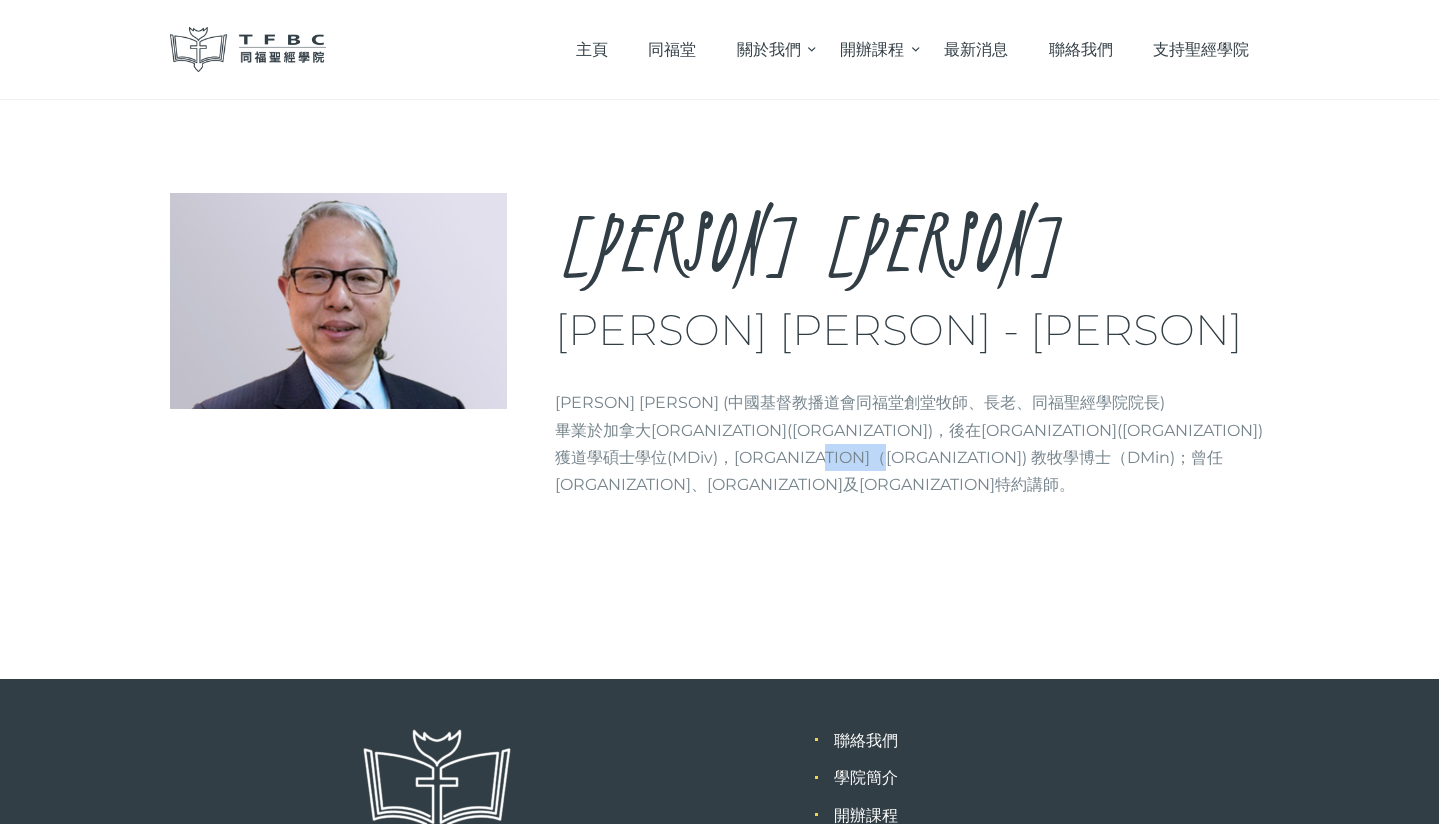 click on "何志滌牧師博士   (中國基督教播道會同福堂創堂牧師、長老、同福聖經學院院長)
畢業於加拿大麥基爾大學(McGill University)，後在安省神學研究院(Ontario Theological Seminary) 獲道學碩士學位(MDiv)，伯特利神學院（Bethel Bible Seminary) 教牧學博士（DMin)；曾任播道神學院、伯特利神學院及中華神學院特約講師。" at bounding box center [912, 443] 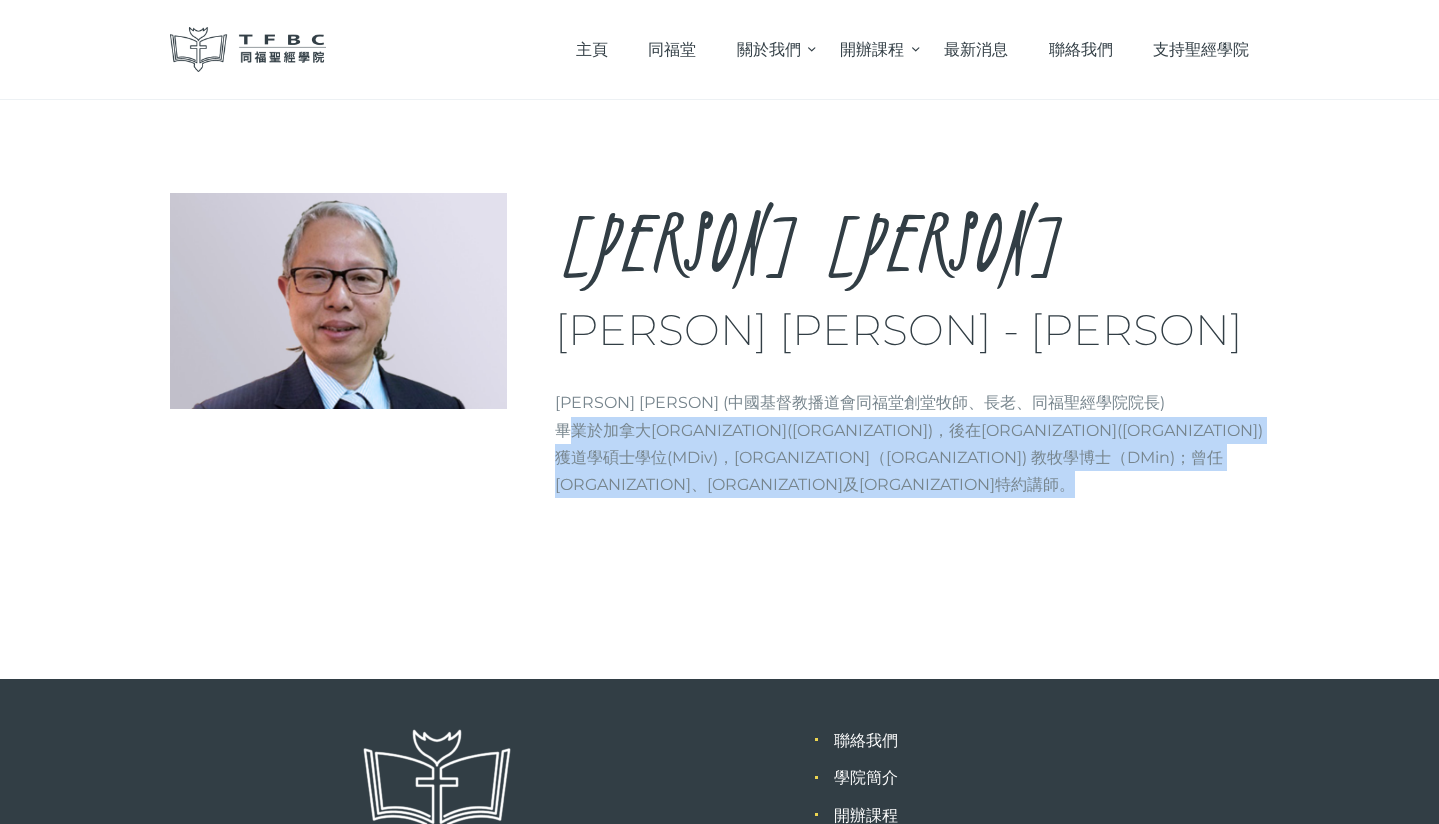 click on "何志滌牧師博士   (中國基督教播道會同福堂創堂牧師、長老、同福聖經學院院長)
畢業於加拿大麥基爾大學(McGill University)，後在安省神學研究院(Ontario Theological Seminary) 獲道學碩士學位(MDiv)，伯特利神學院（Bethel Bible Seminary) 教牧學博士（DMin)；曾任播道神學院、伯特利神學院及中華神學院特約講師。" at bounding box center [912, 443] 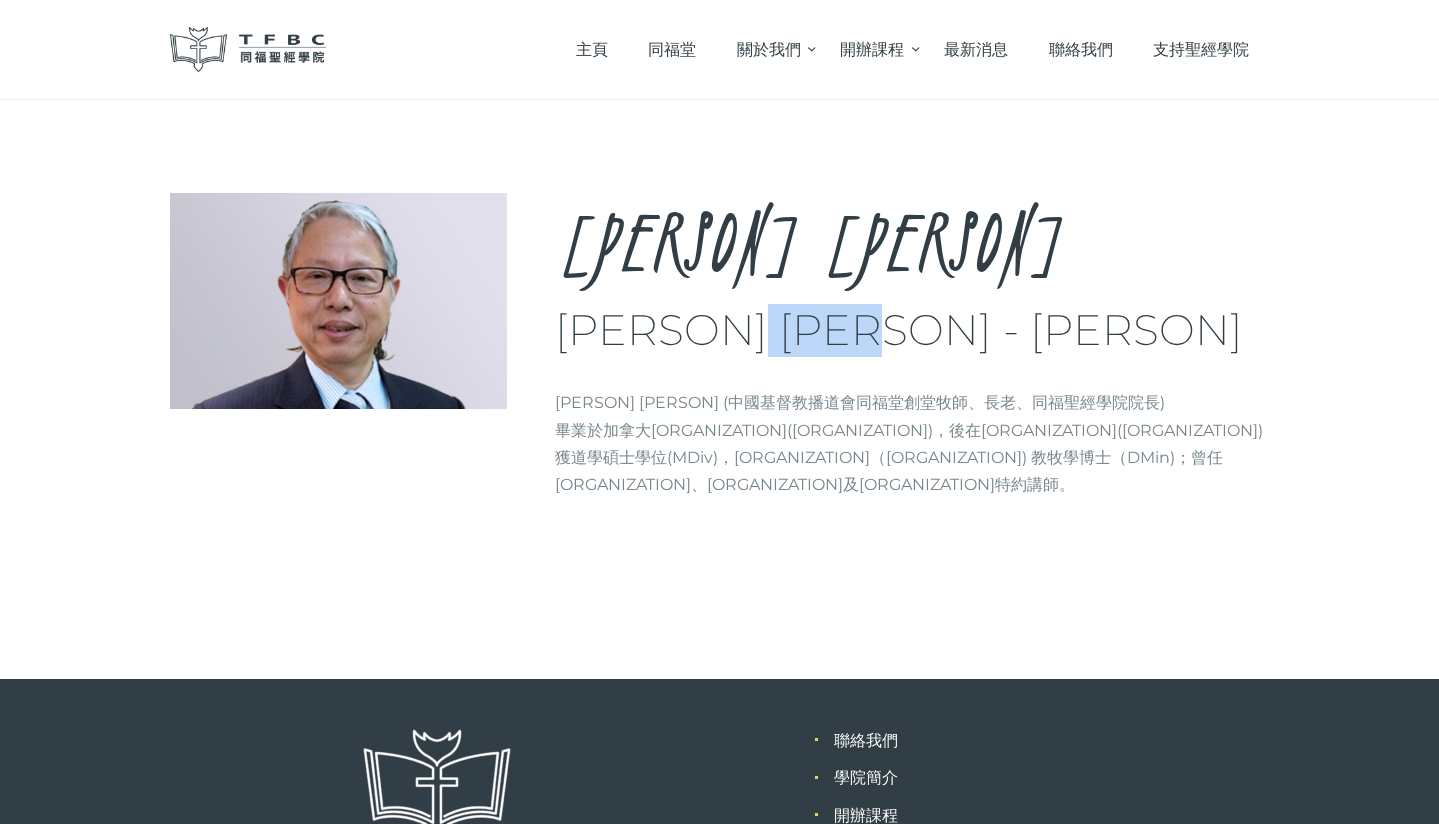 drag, startPoint x: 779, startPoint y: 383, endPoint x: 975, endPoint y: 395, distance: 196.367 